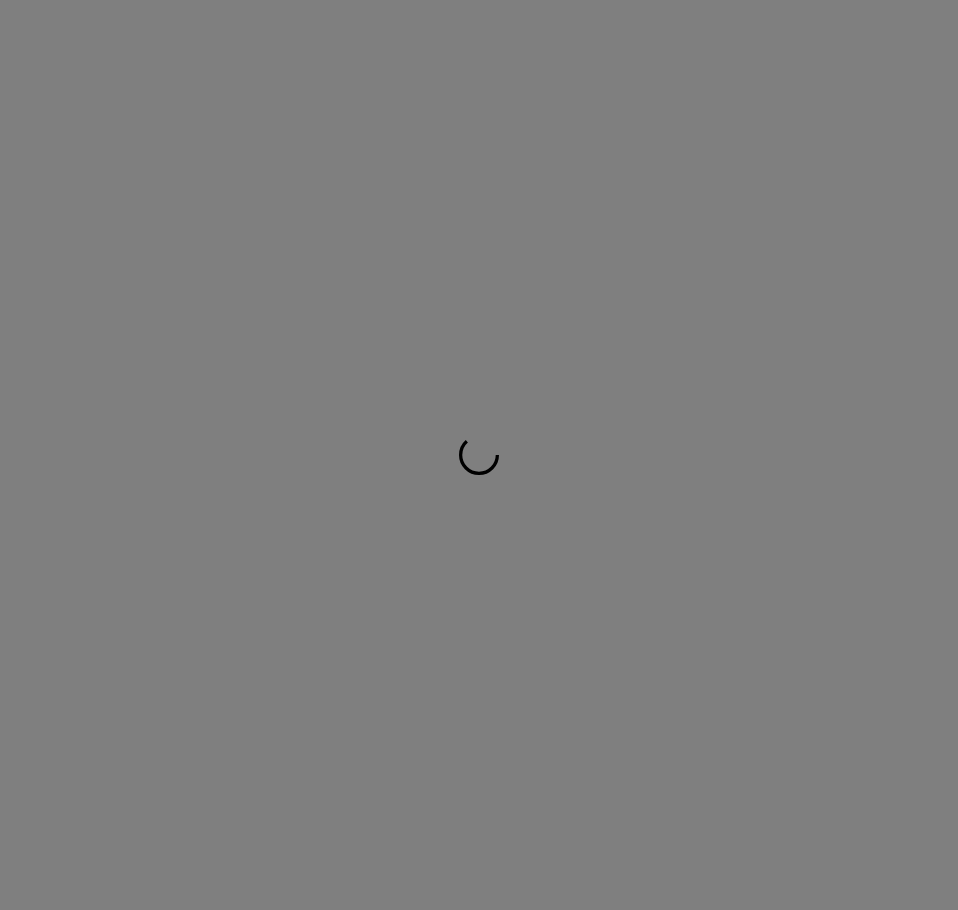 scroll, scrollTop: 0, scrollLeft: 0, axis: both 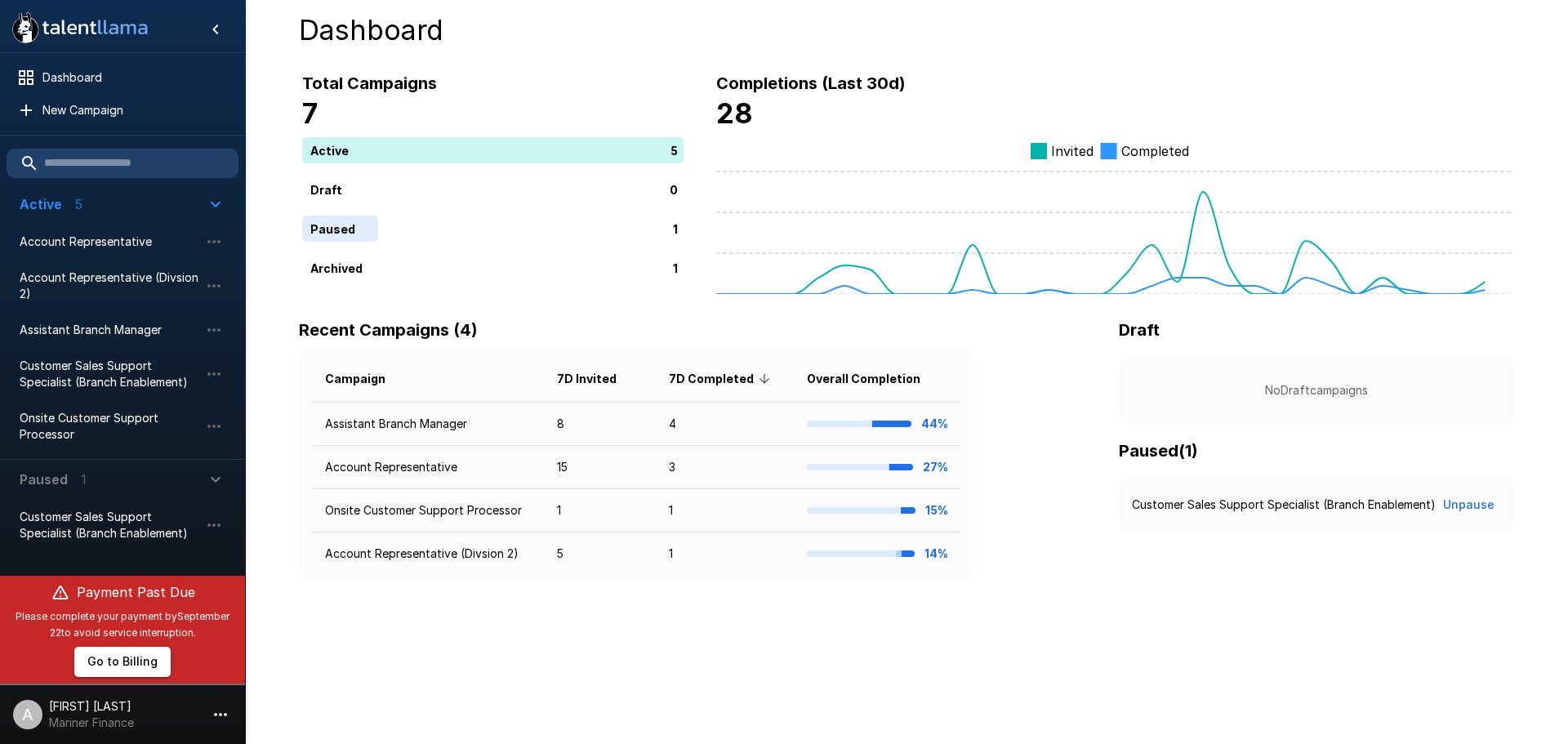 click on "Go to Billing" at bounding box center (122, 662) 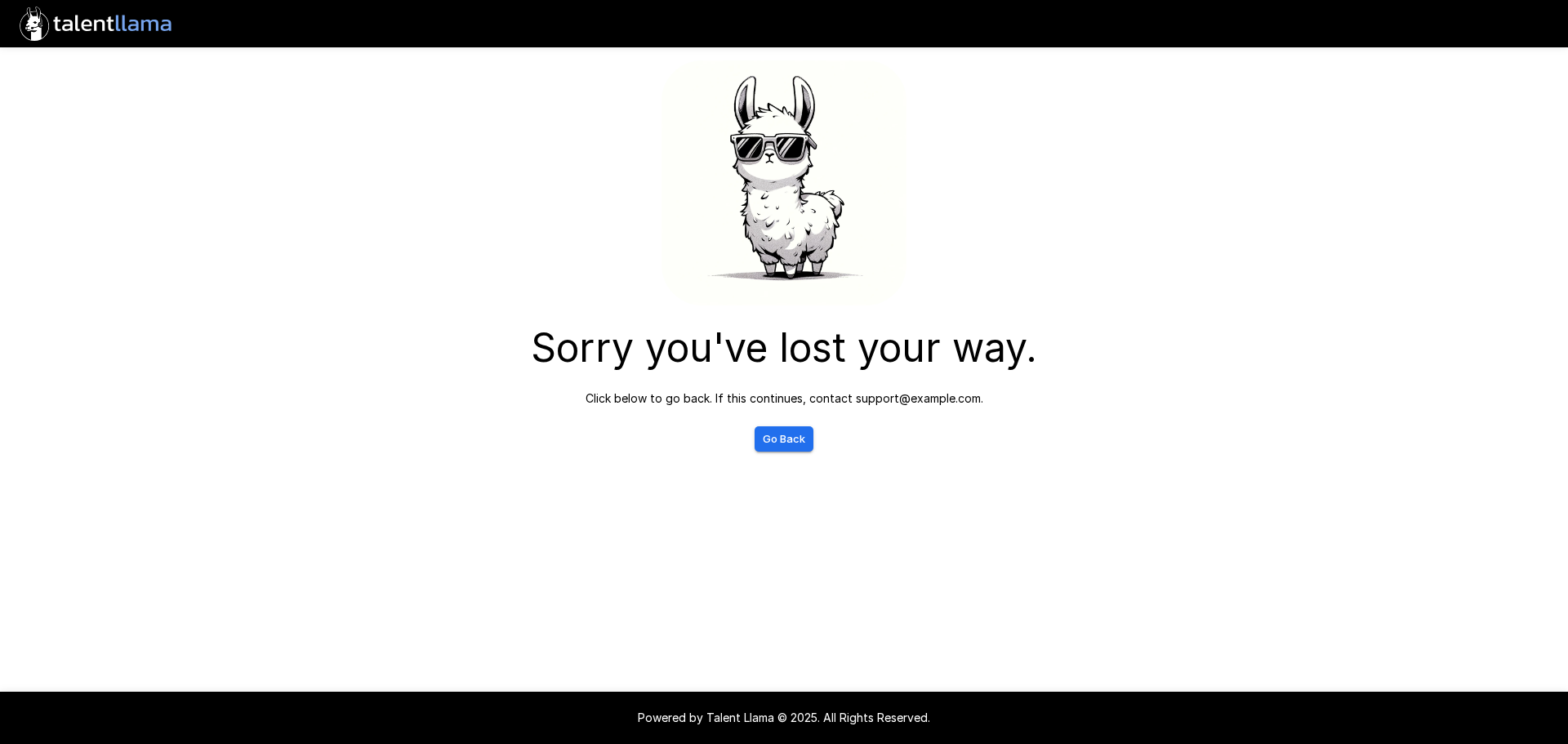 click on "Go Back" at bounding box center (784, 439) 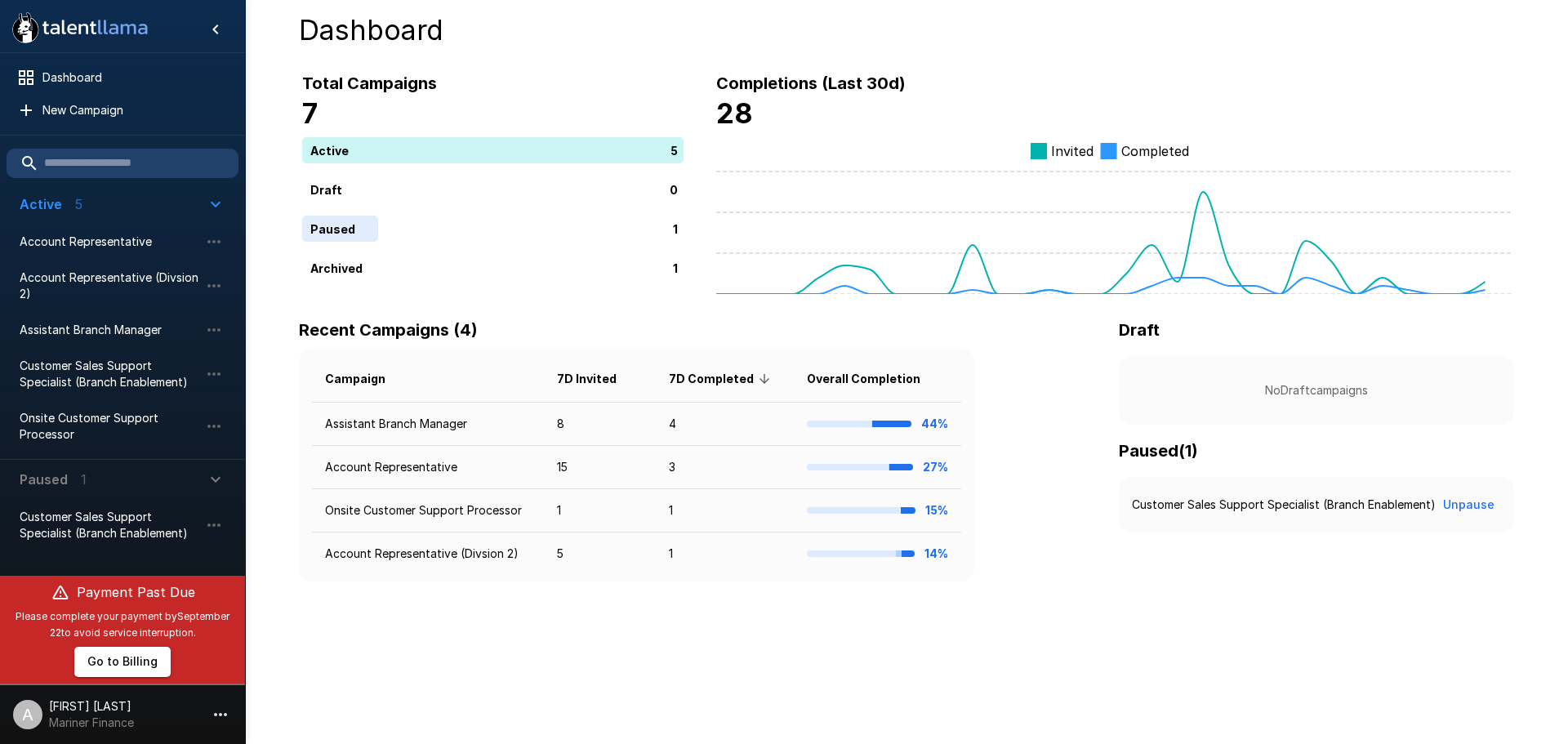 click on "Go to Billing" at bounding box center (122, 662) 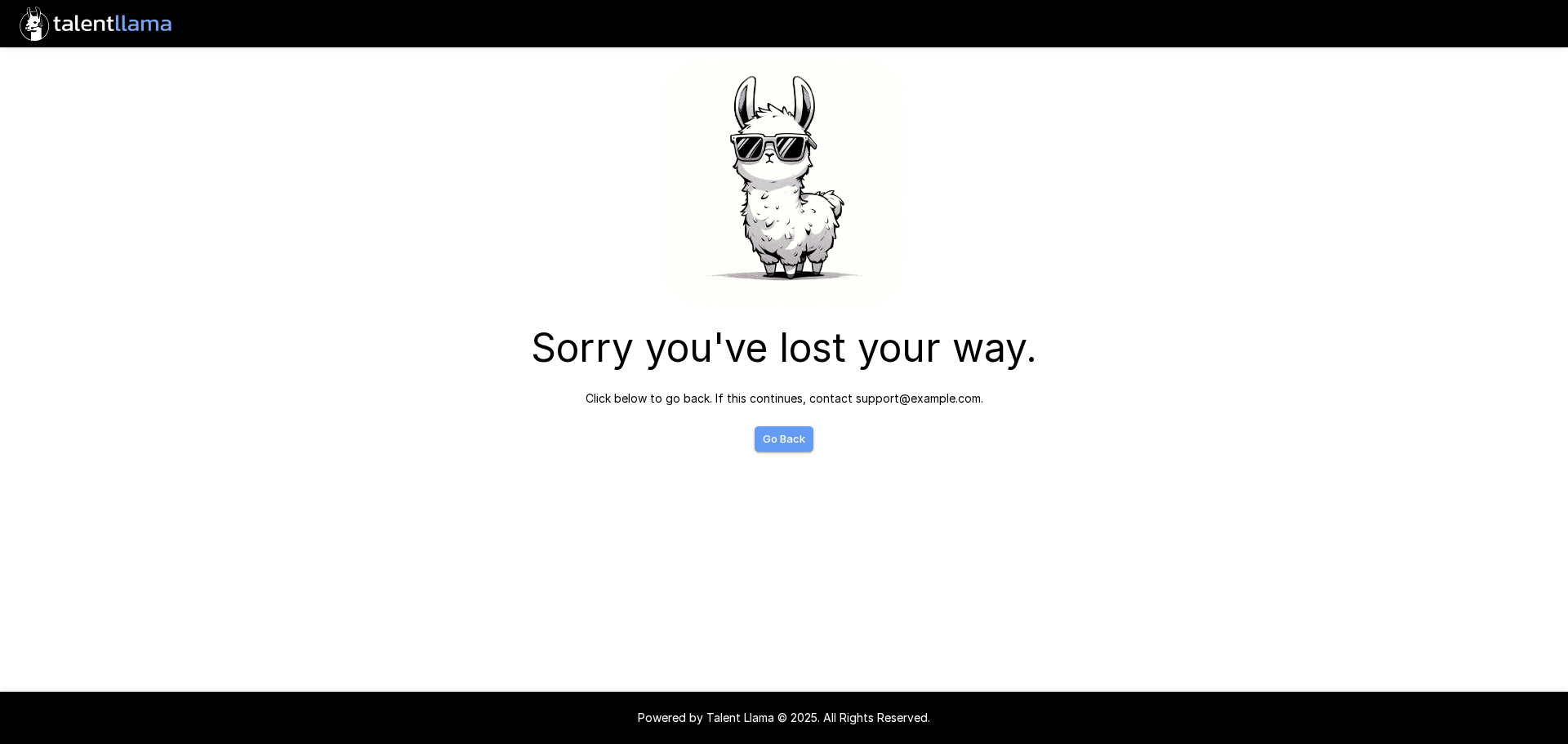 click on "Go Back" at bounding box center (784, 439) 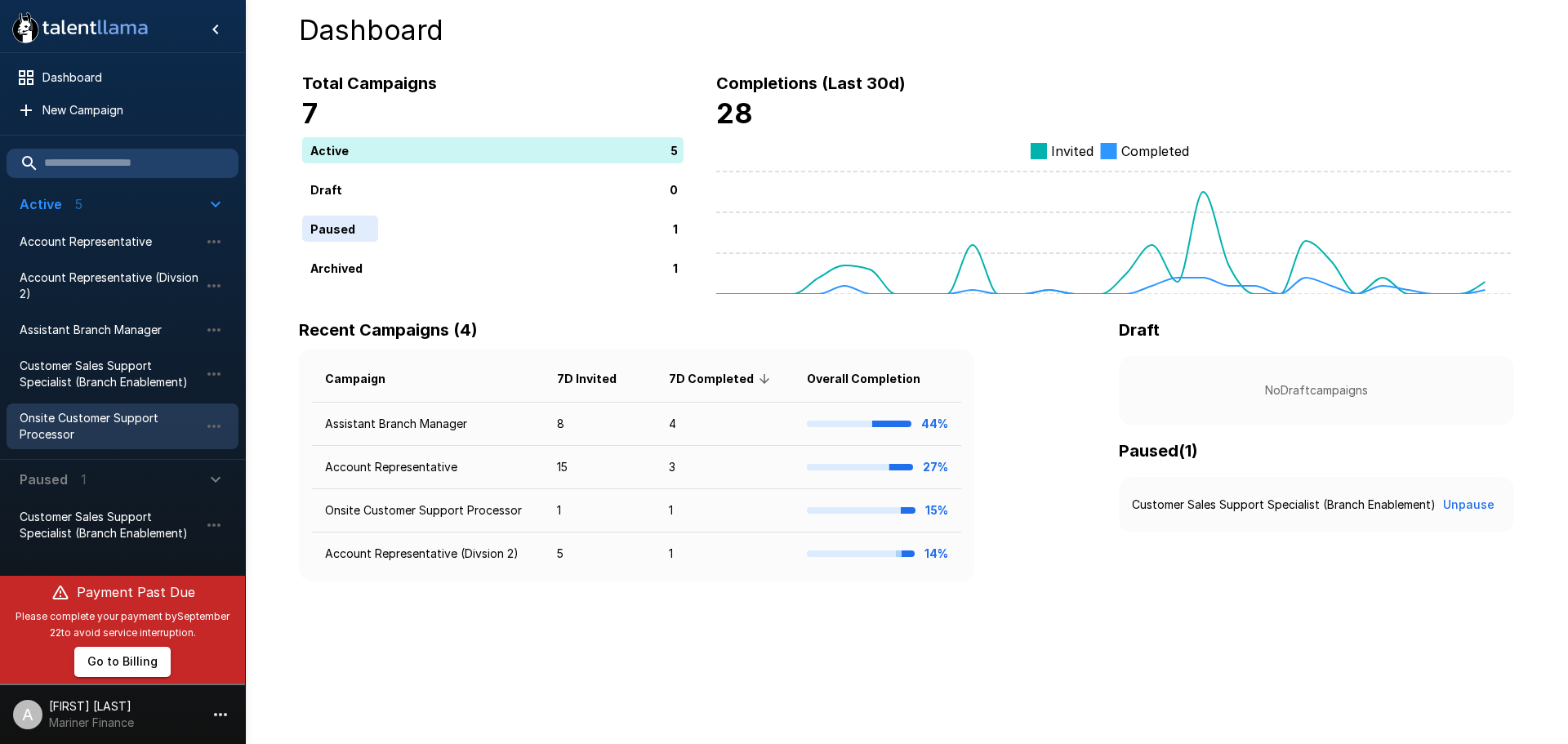 click on "Onsite Customer Support Processor" at bounding box center (109, 426) 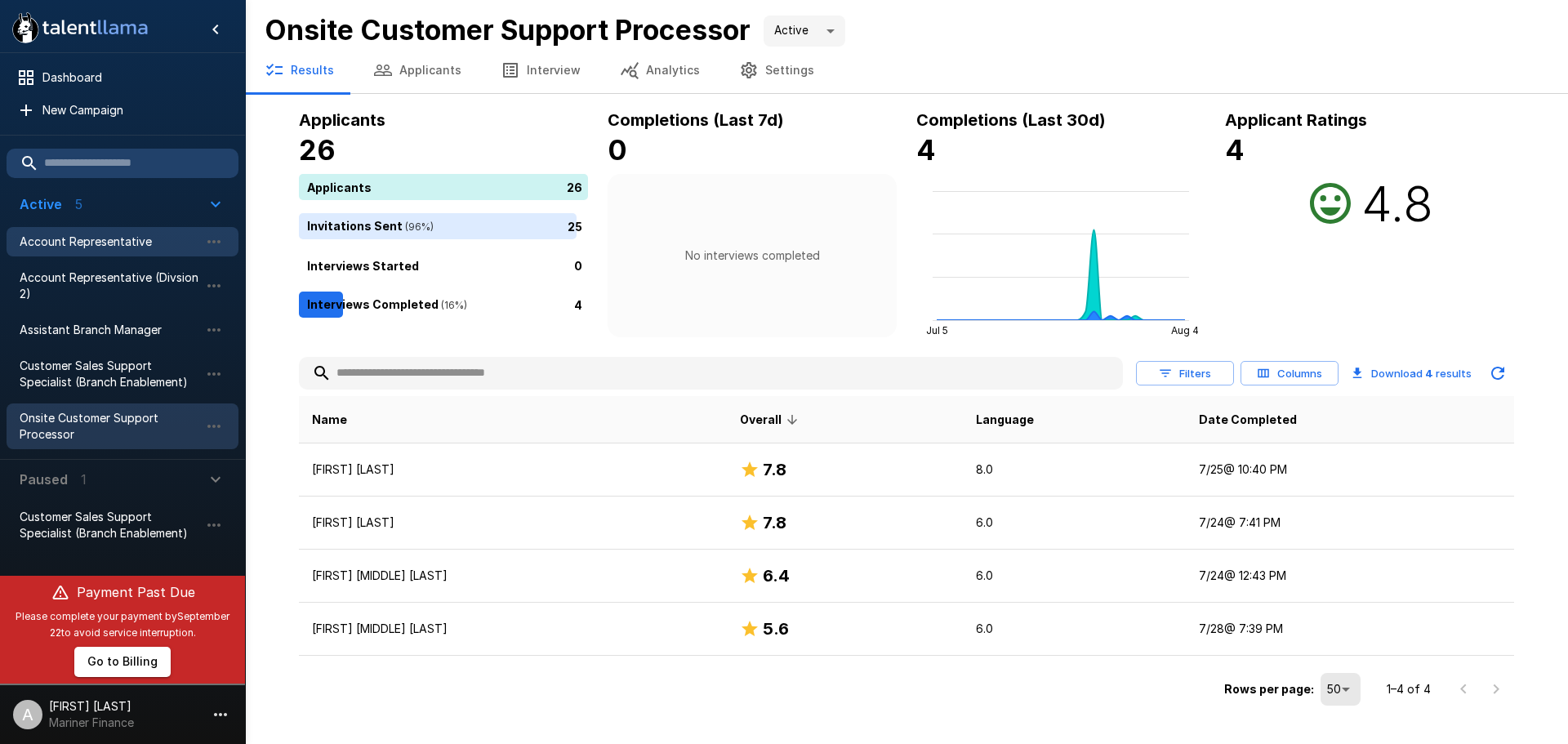 click on "Account Representative" at bounding box center (122, 242) 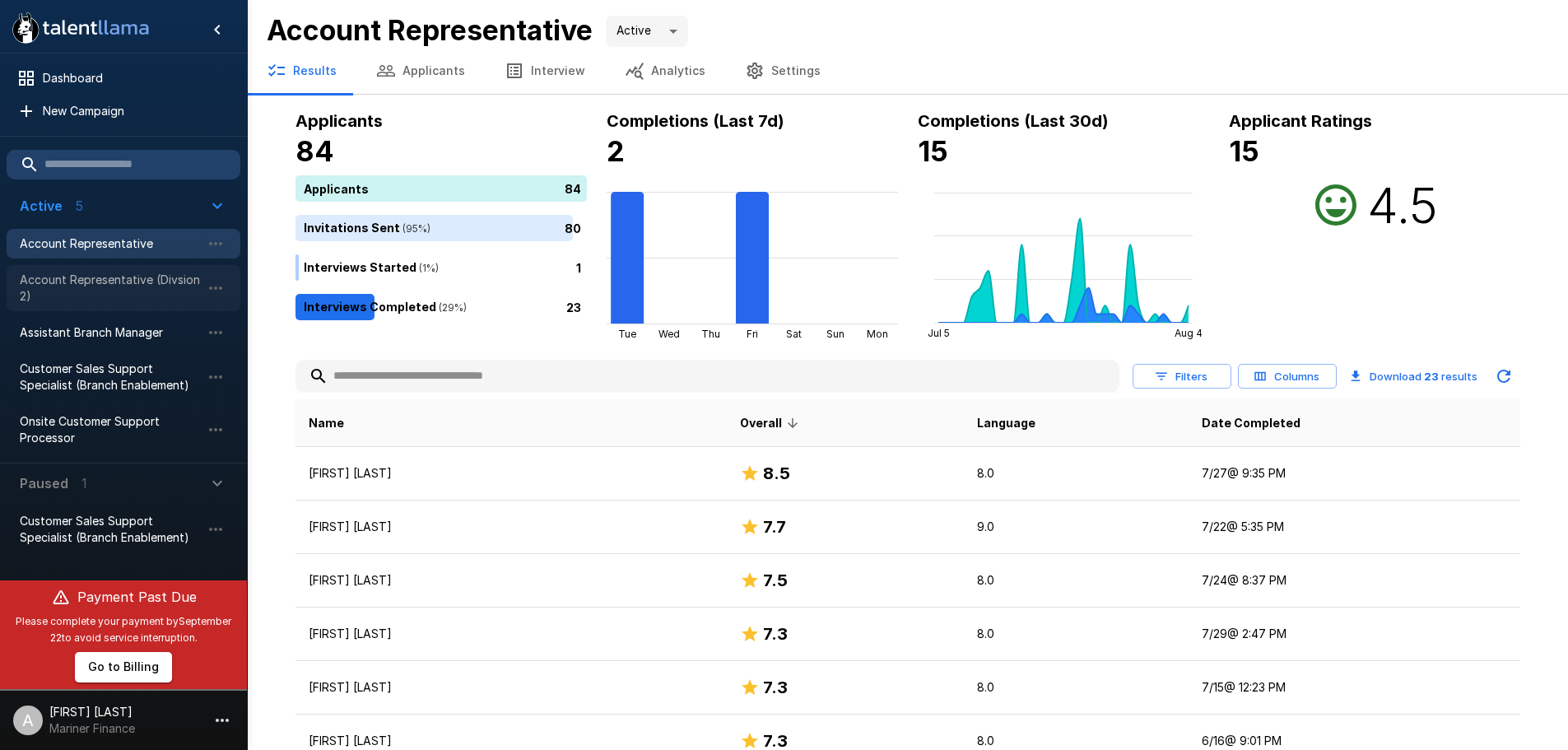 click on "Account Representative (Divsion 2)" at bounding box center [110, 288] 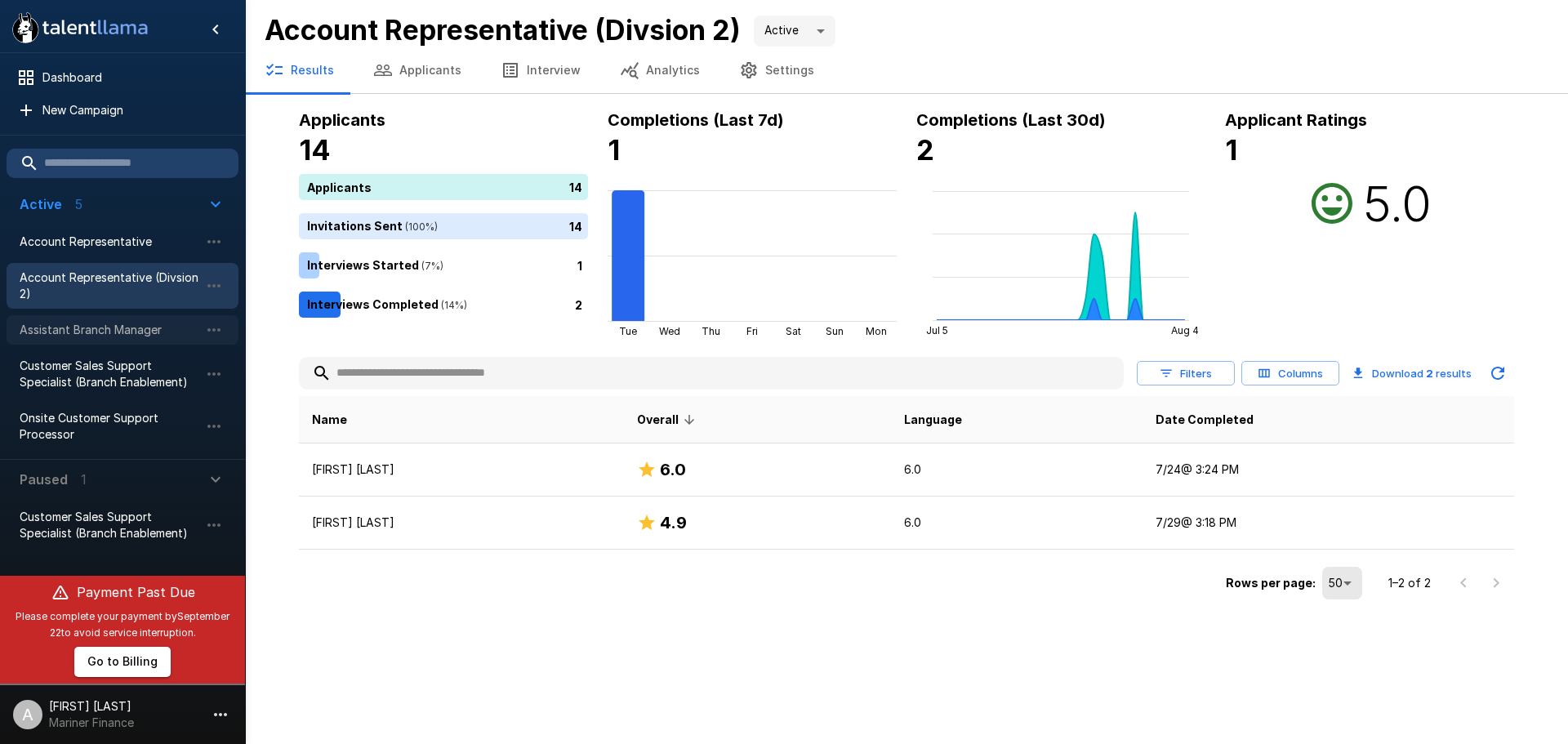 click on "Assistant Branch Manager" at bounding box center [109, 330] 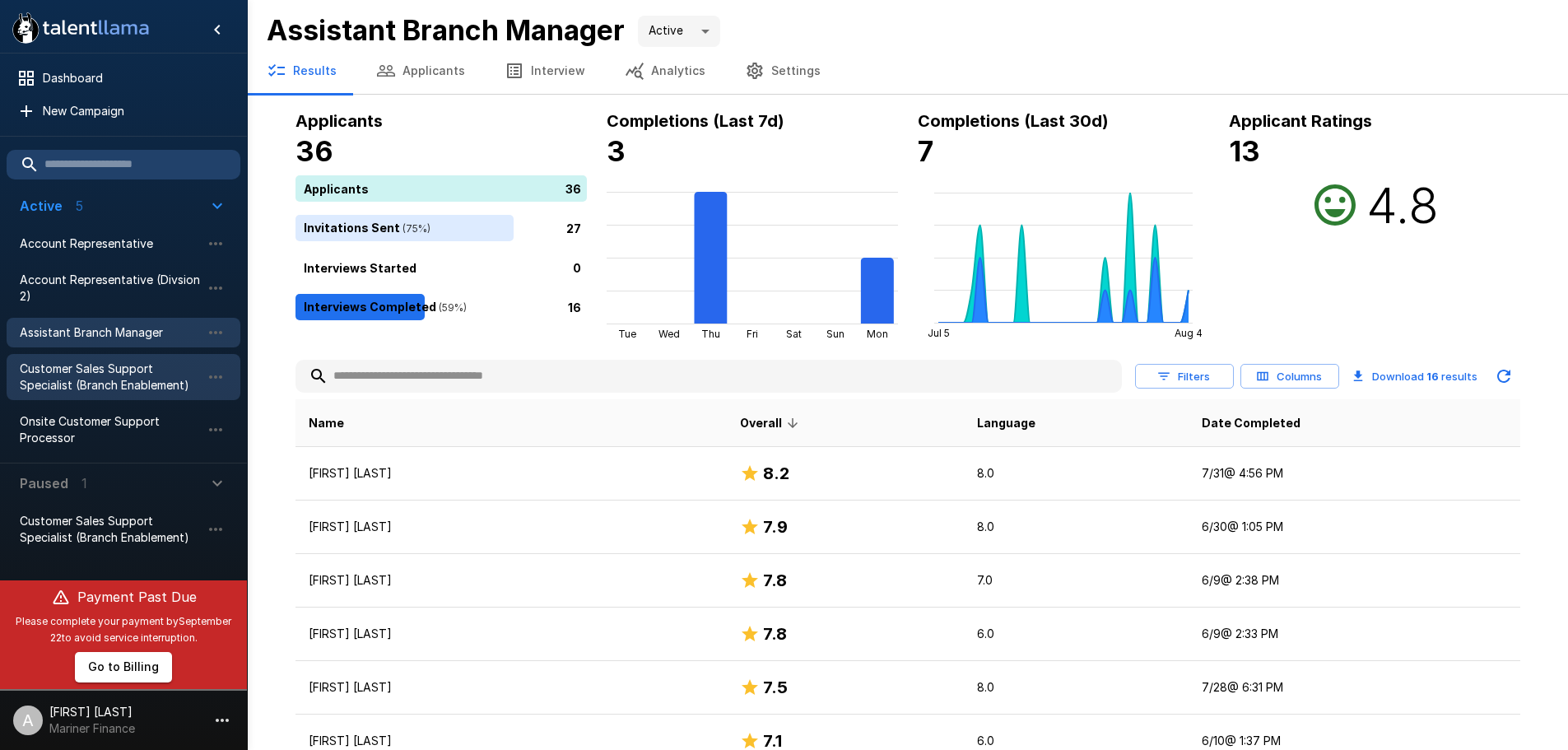 click on "Customer Sales Support Specialist (Branch Enablement)" at bounding box center [110, 377] 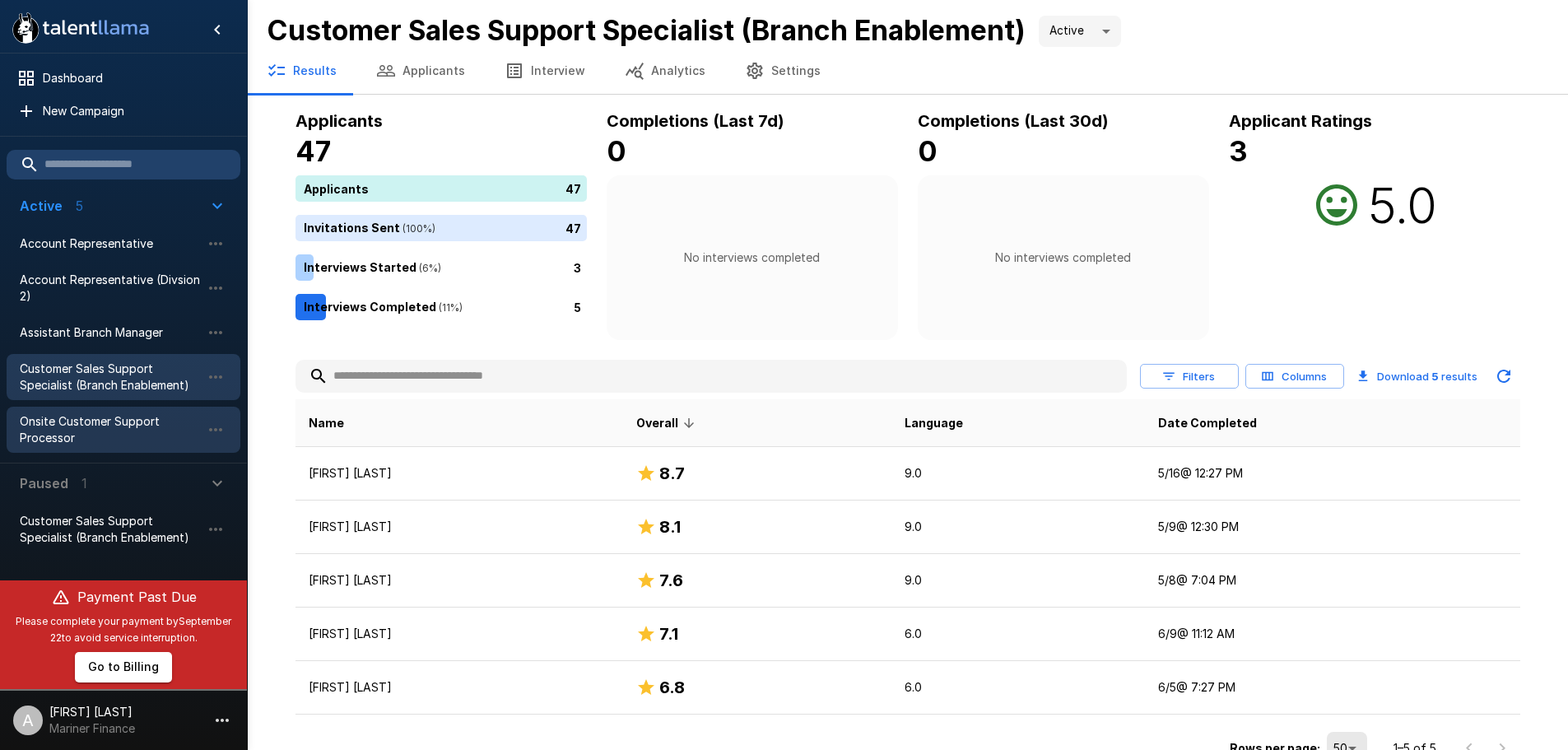 click on "Onsite Customer Support Processor" at bounding box center [110, 430] 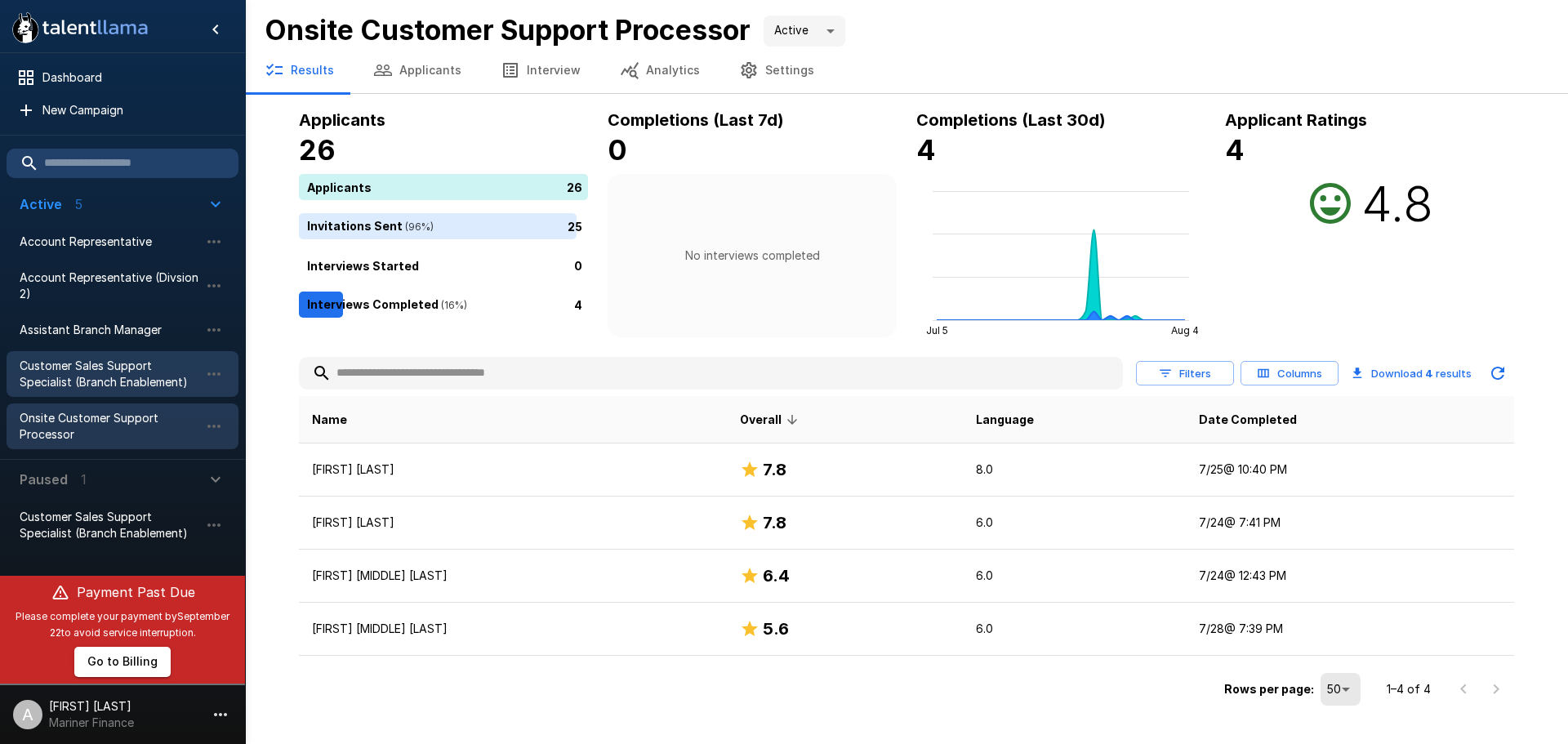 click on "Customer Sales Support Specialist (Branch Enablement)" at bounding box center (122, 374) 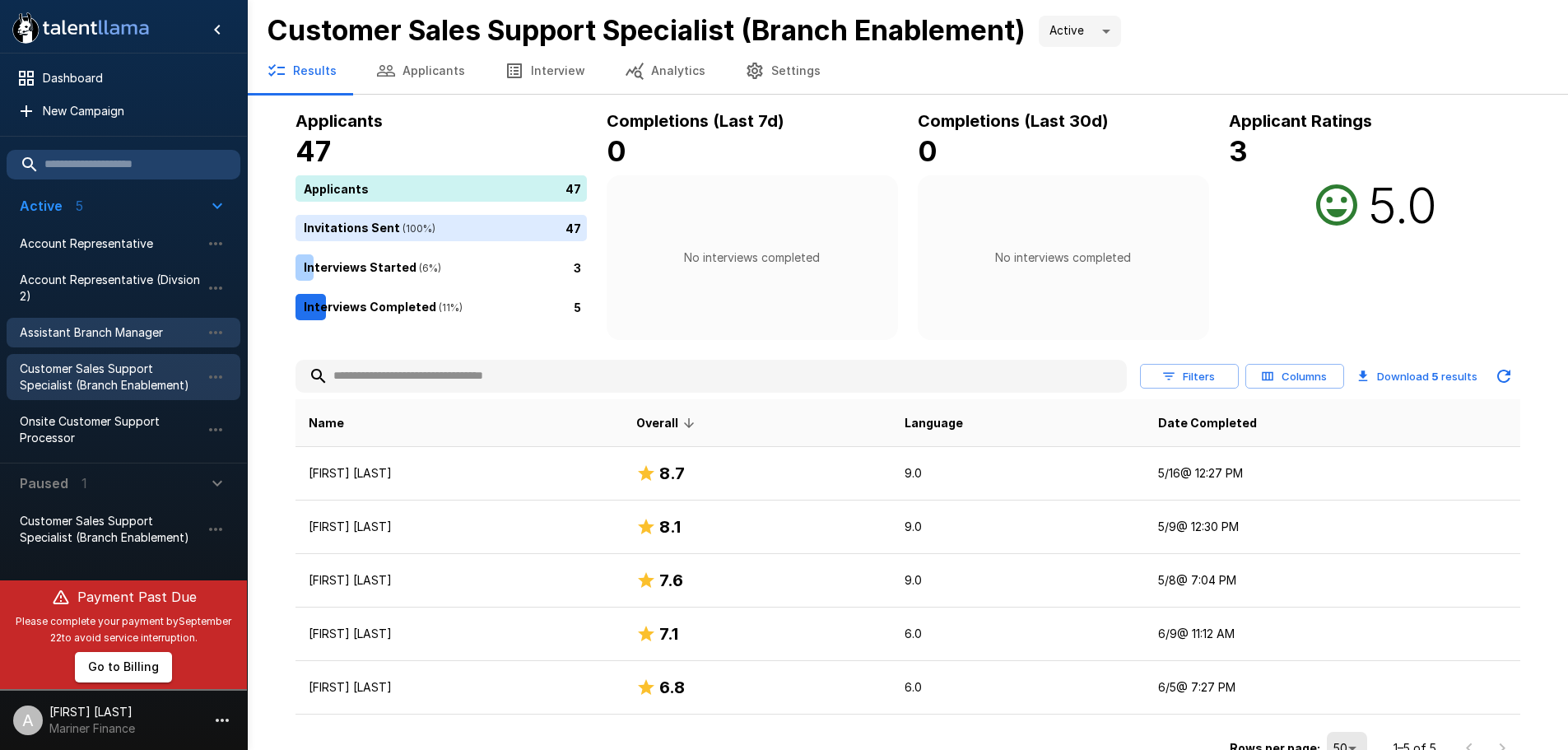 click on "Assistant Branch Manager" at bounding box center [110, 333] 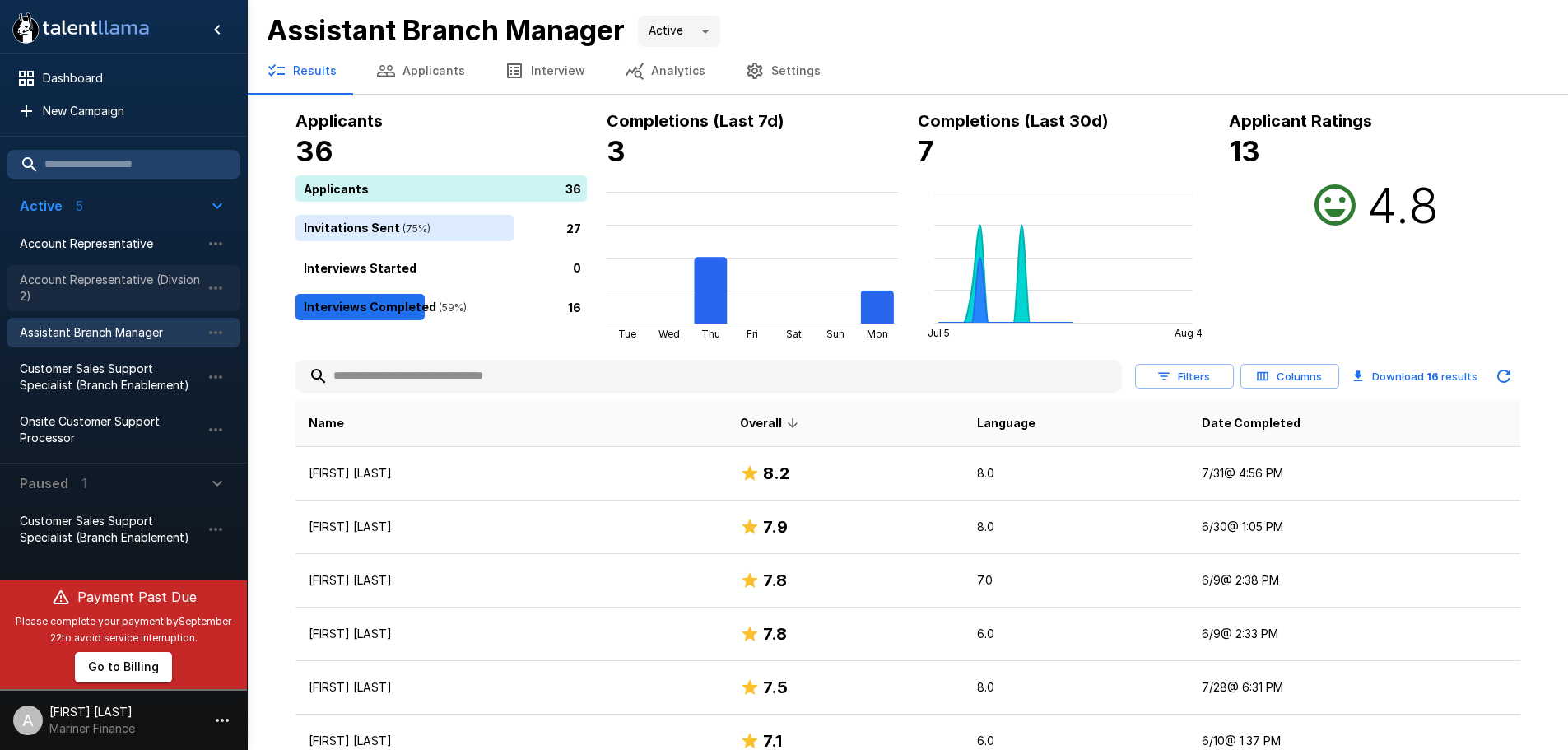 click on "Account Representative (Divsion 2)" at bounding box center (110, 288) 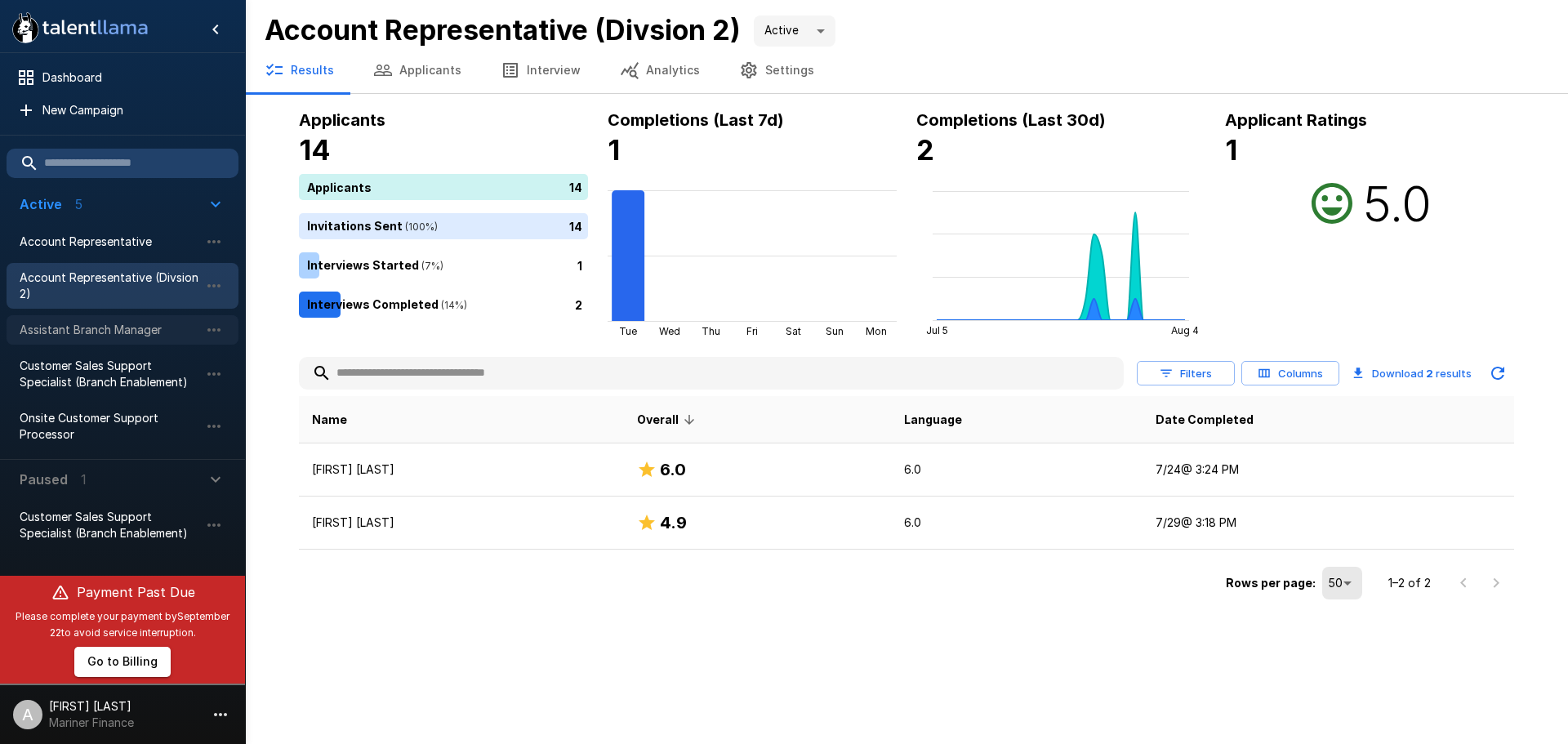 click on "Assistant Branch Manager" at bounding box center (109, 330) 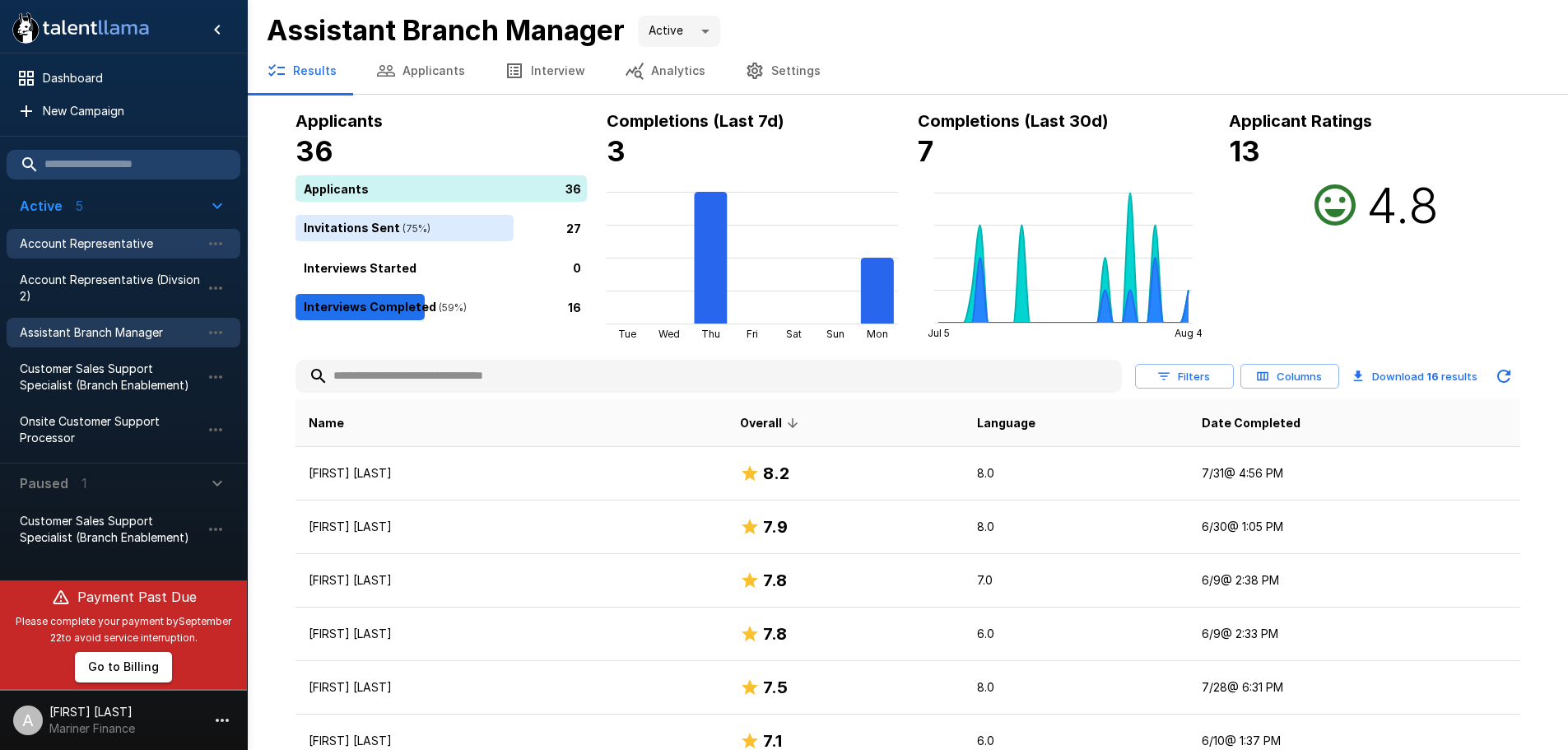 click on "Account Representative" at bounding box center (110, 244) 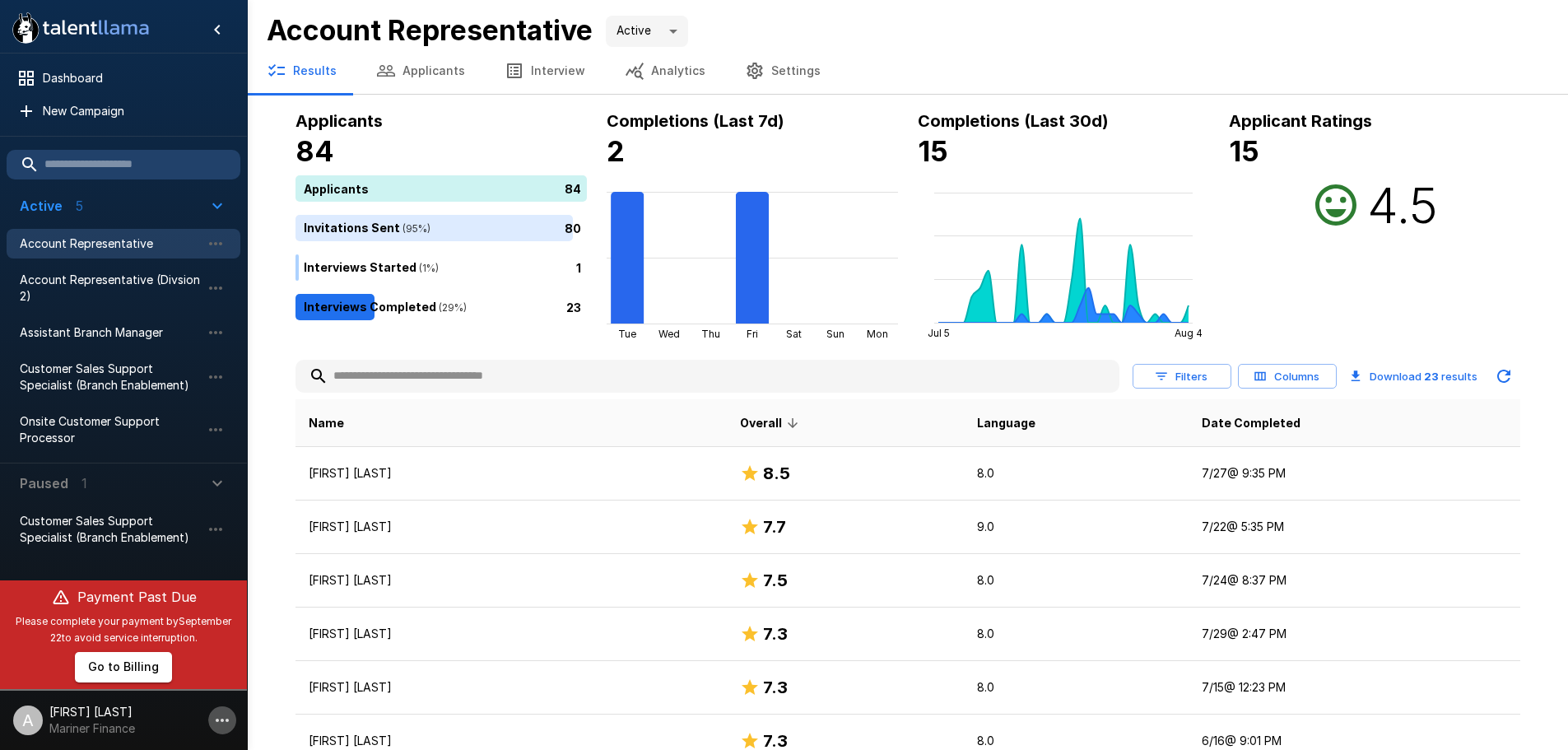 click 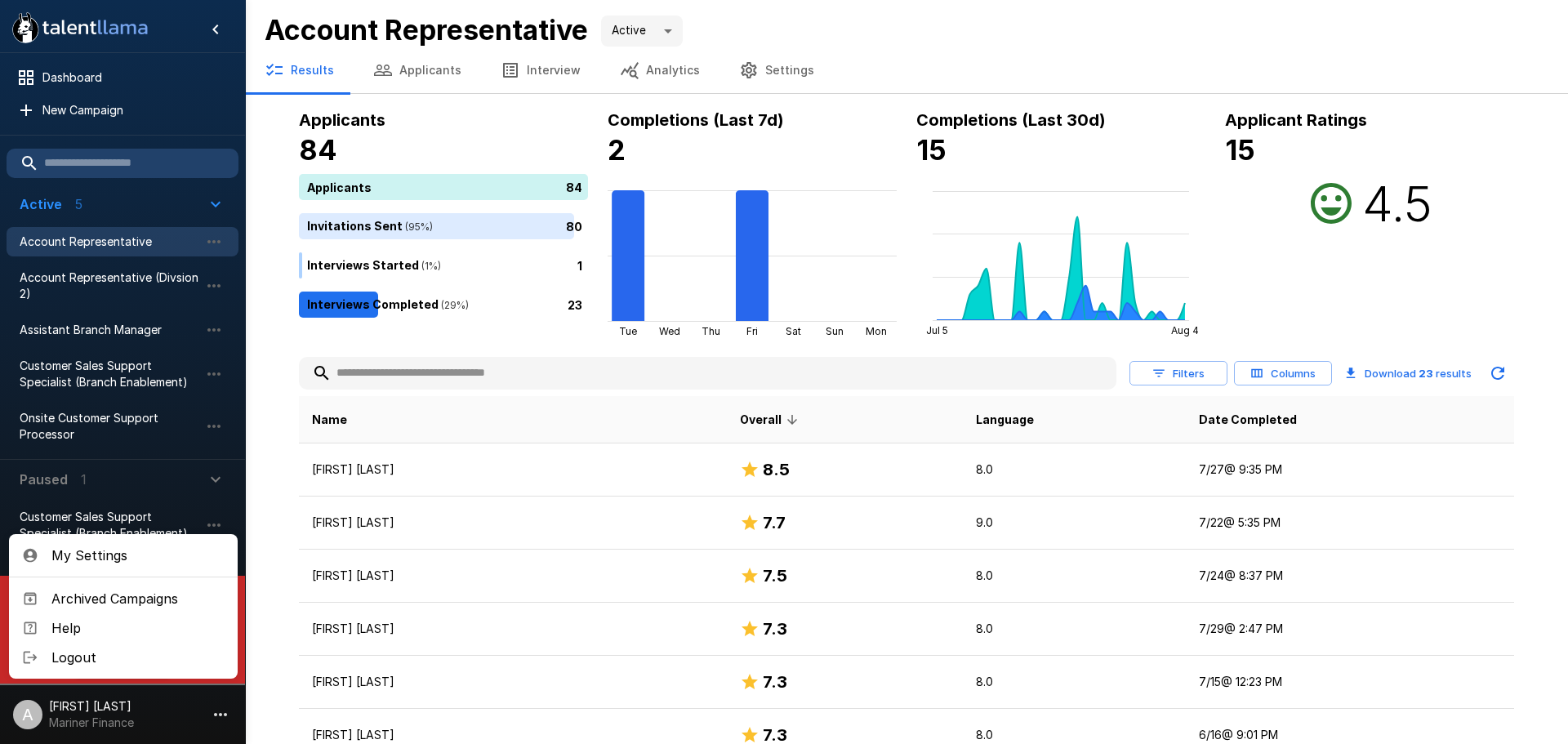 click at bounding box center [784, 372] 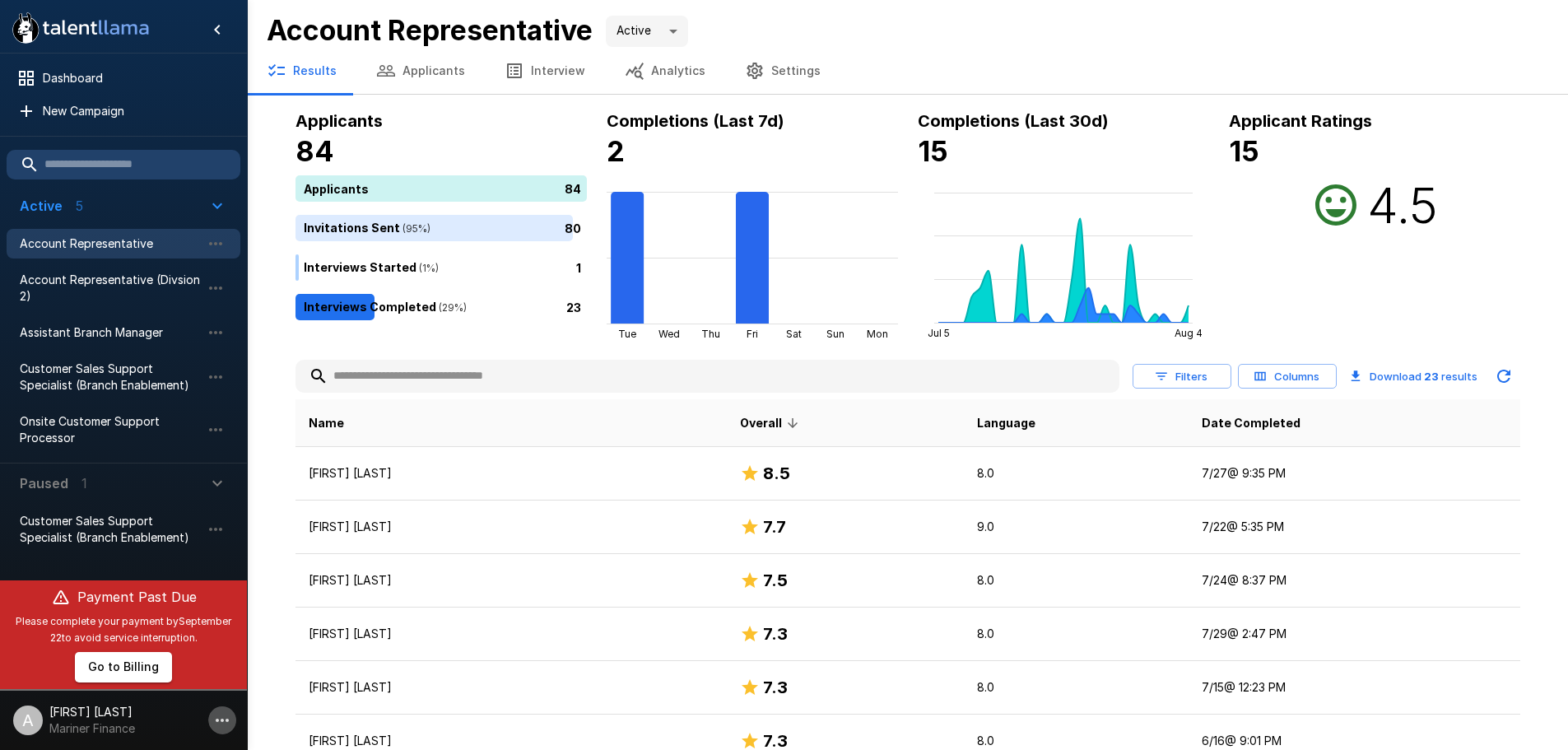 click at bounding box center [222, 720] 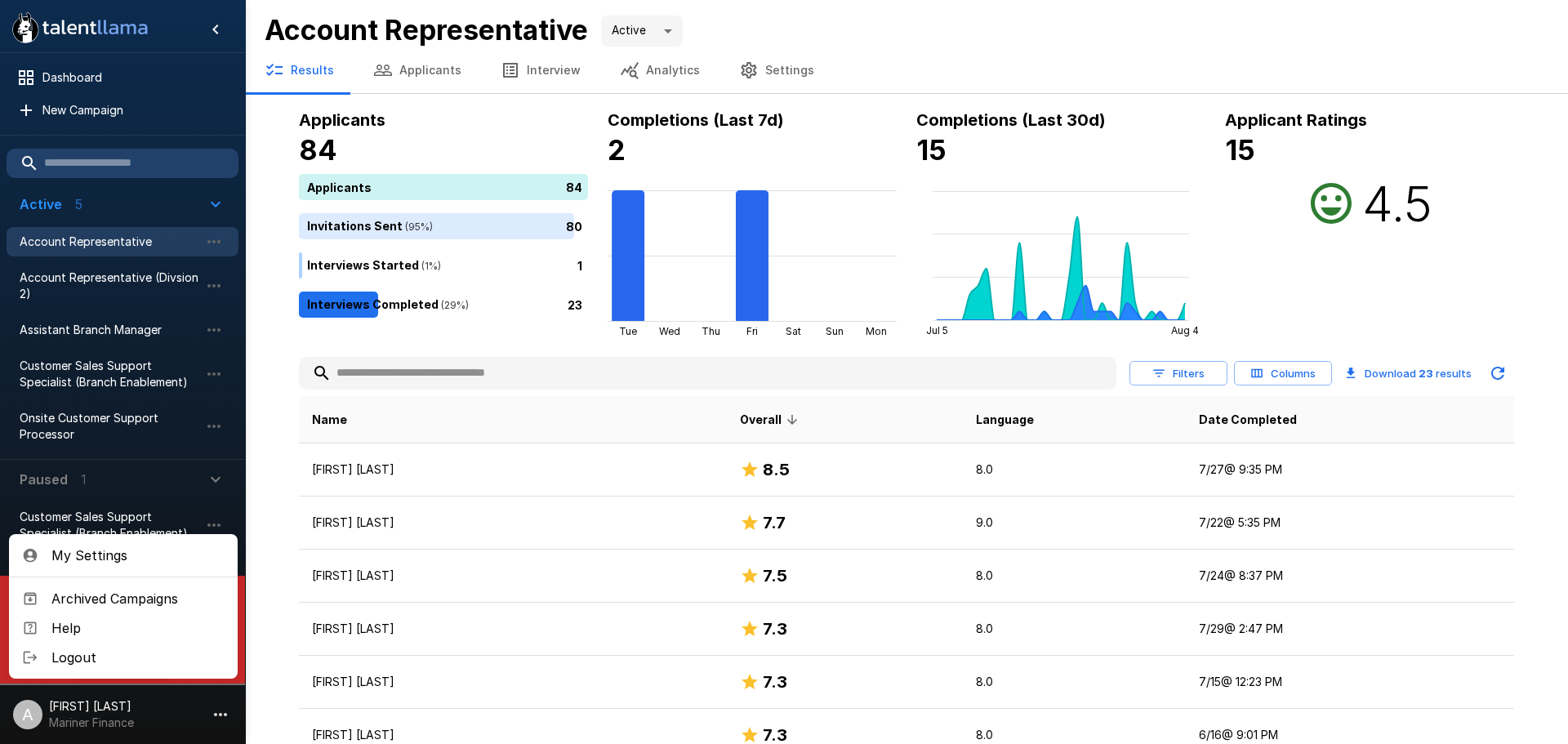 click on "My Settings" at bounding box center (138, 555) 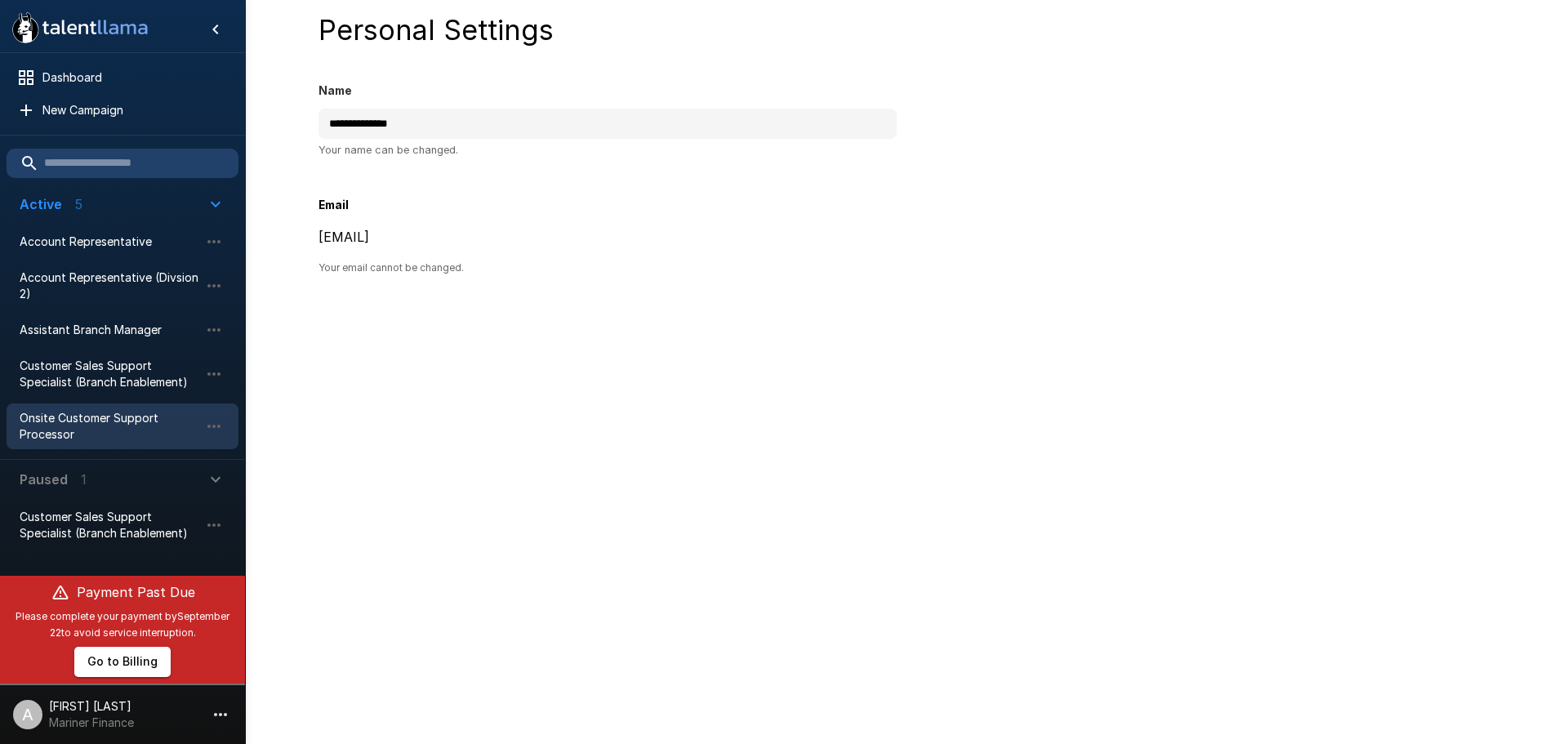 click on "Onsite Customer Support Processor" at bounding box center (109, 426) 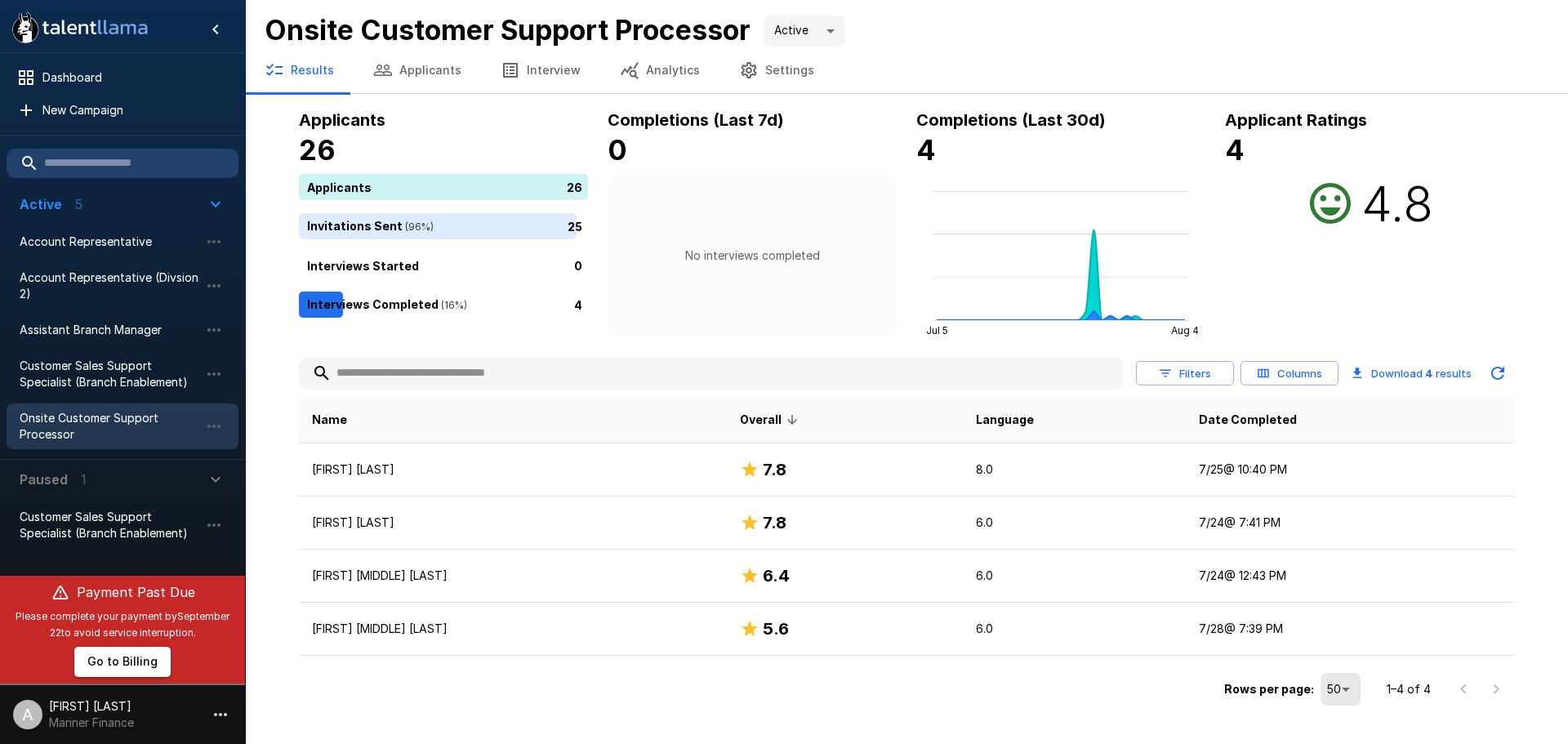 click on "Applicants" at bounding box center [417, 70] 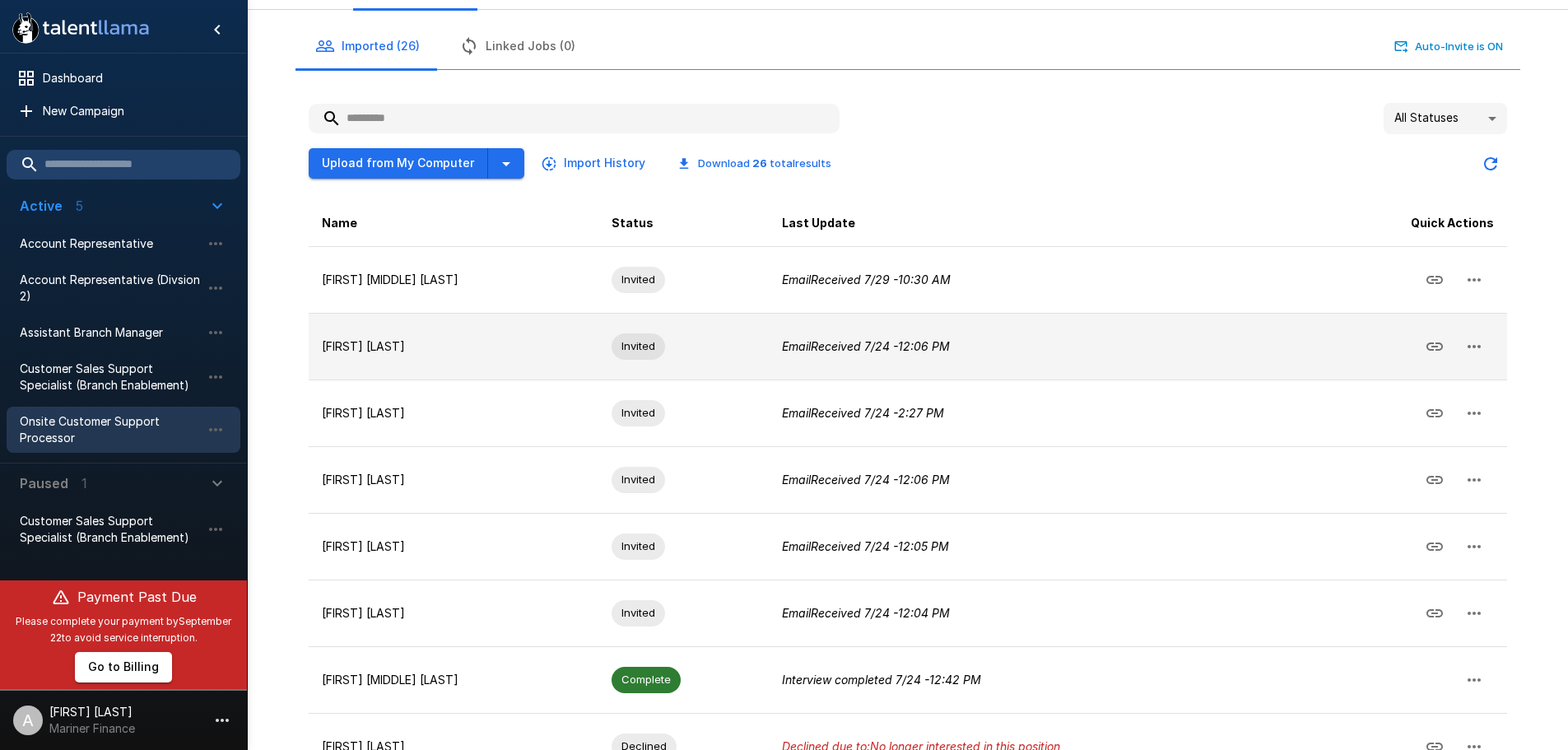scroll, scrollTop: 317, scrollLeft: 0, axis: vertical 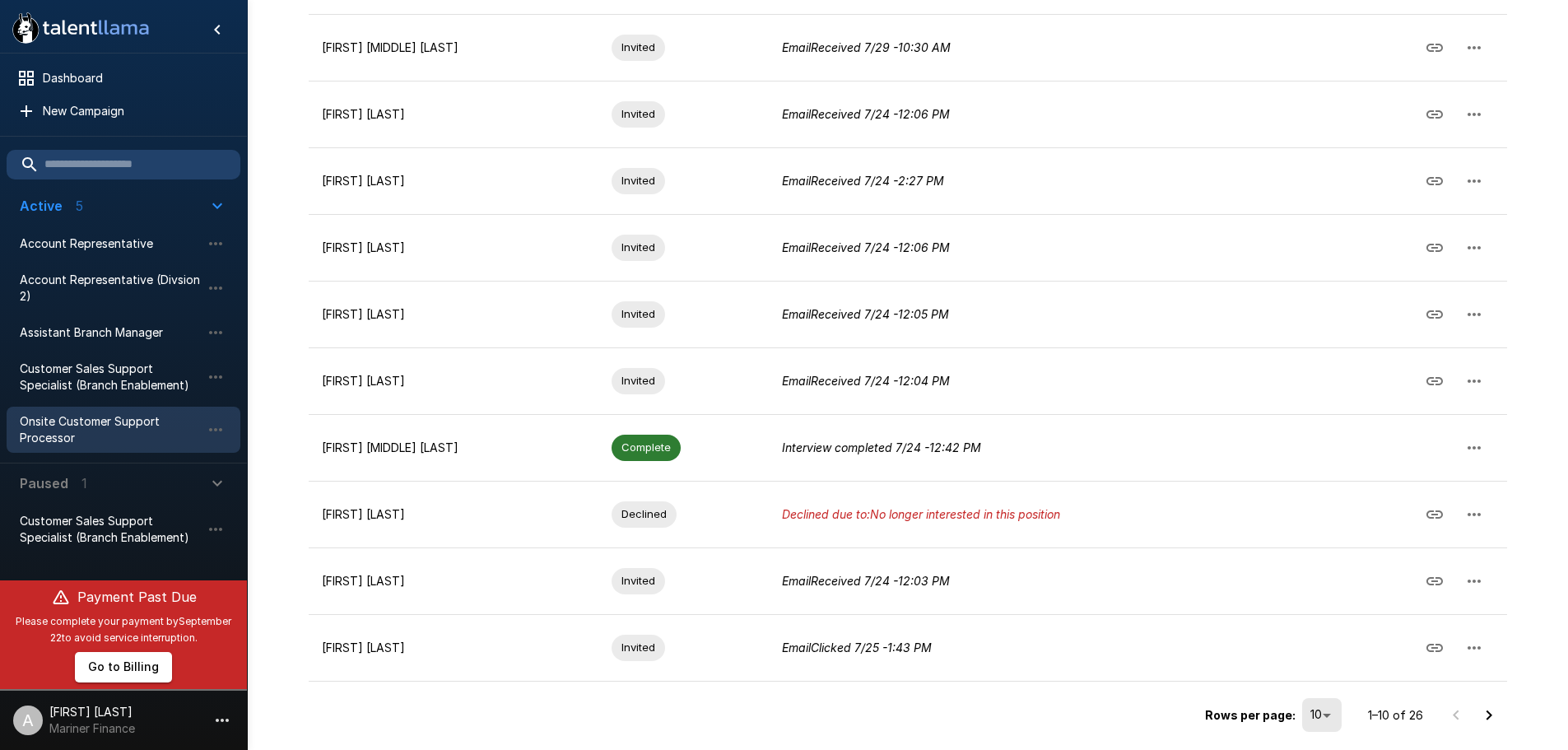 click 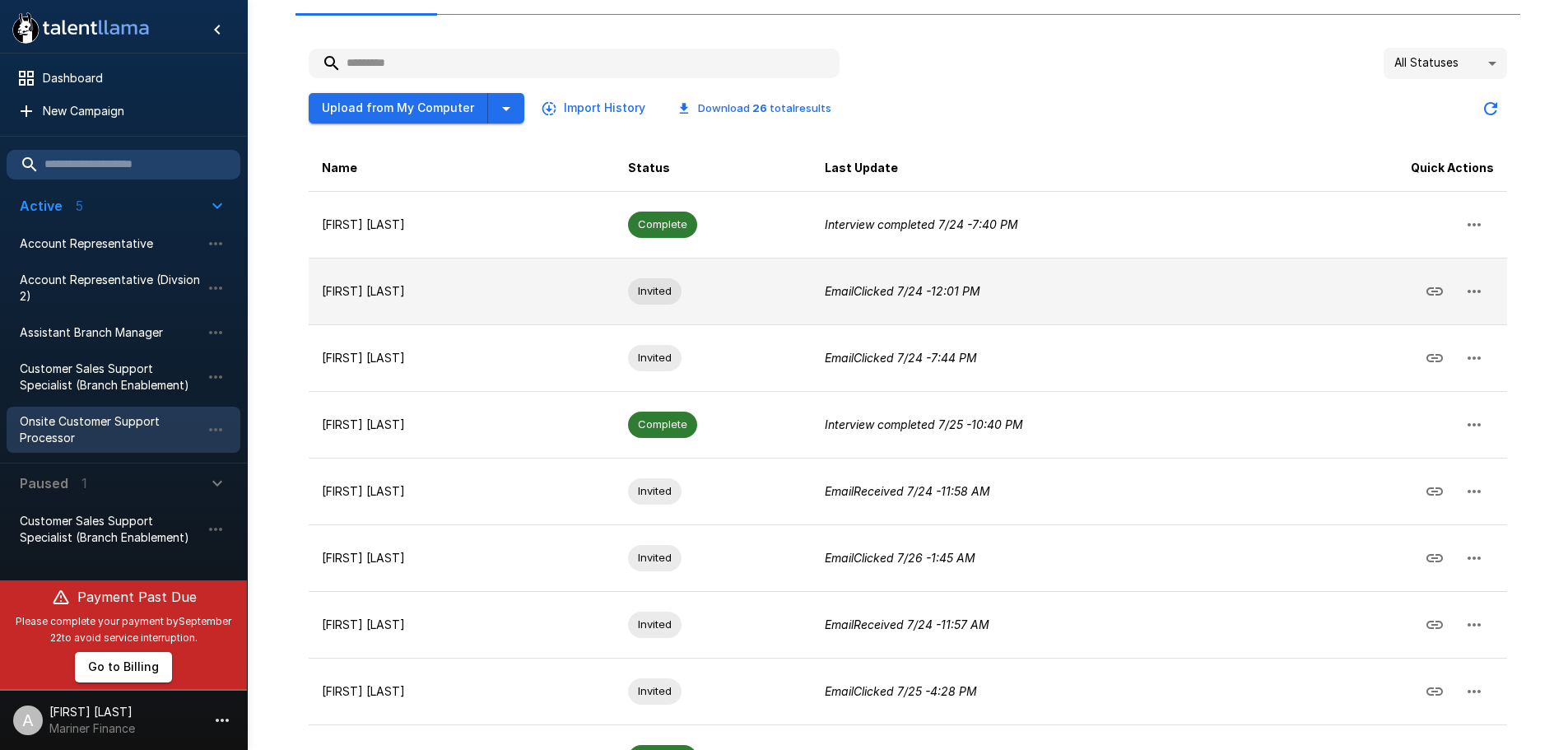 scroll, scrollTop: 317, scrollLeft: 0, axis: vertical 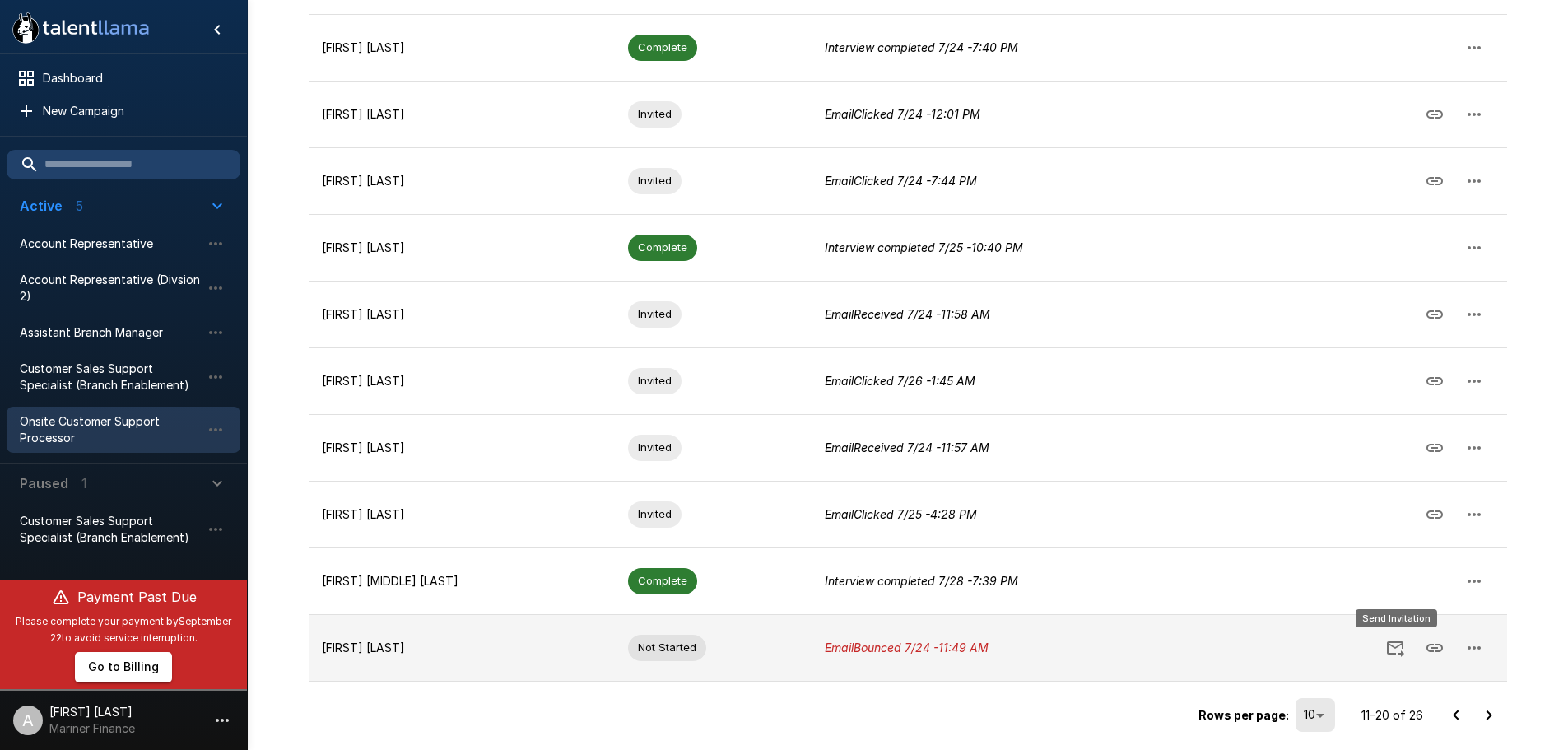 click 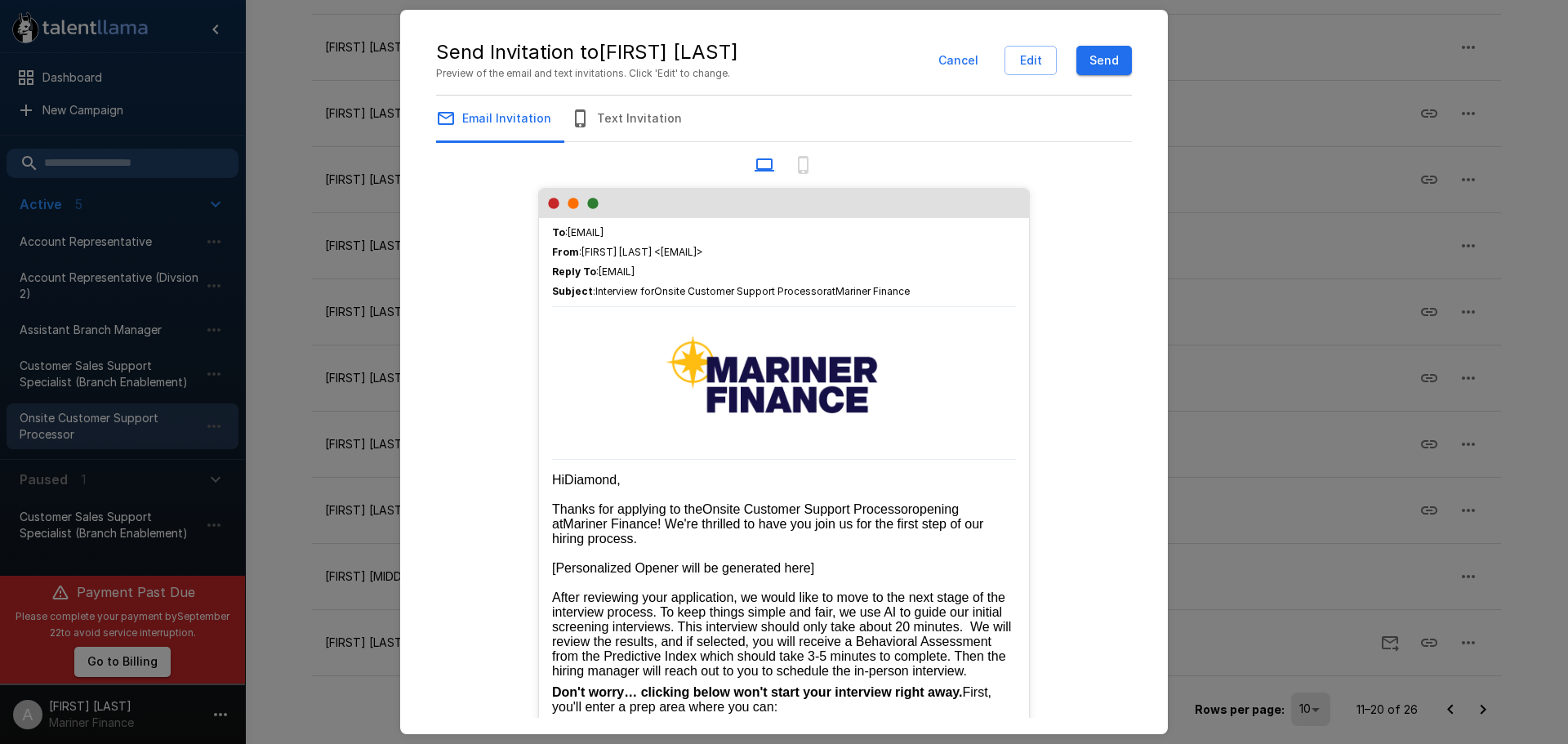 click on "Edit" at bounding box center [1031, 60] 